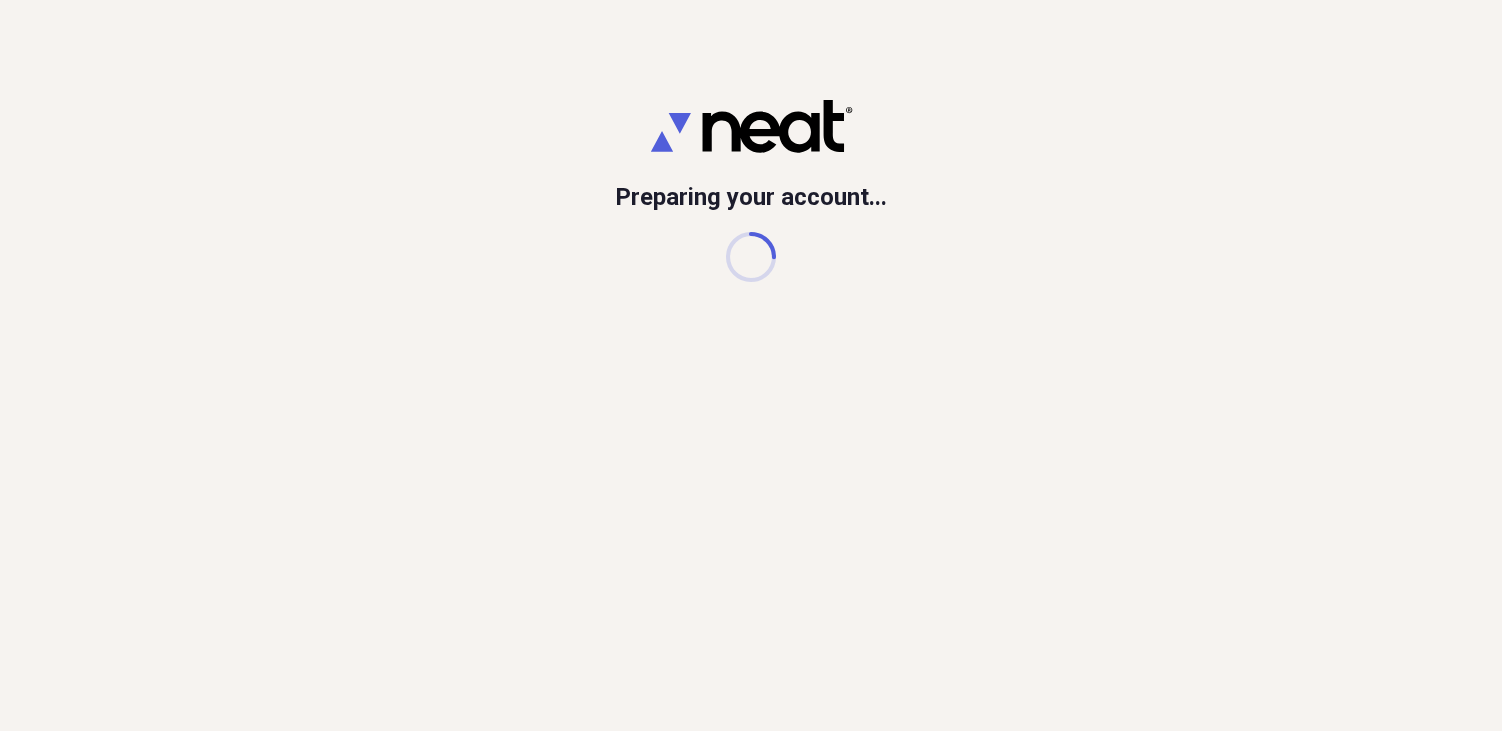 scroll, scrollTop: 0, scrollLeft: 0, axis: both 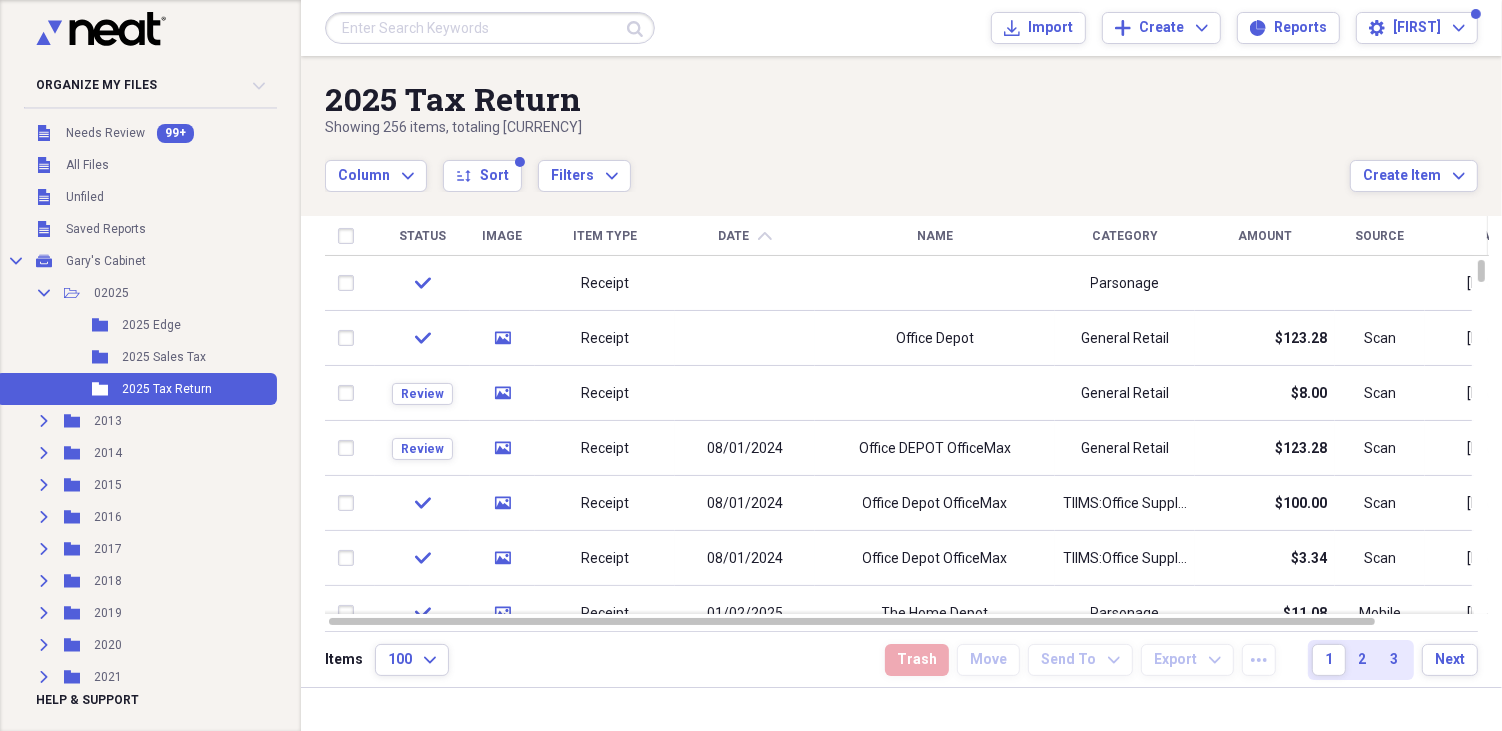 click at bounding box center [490, 28] 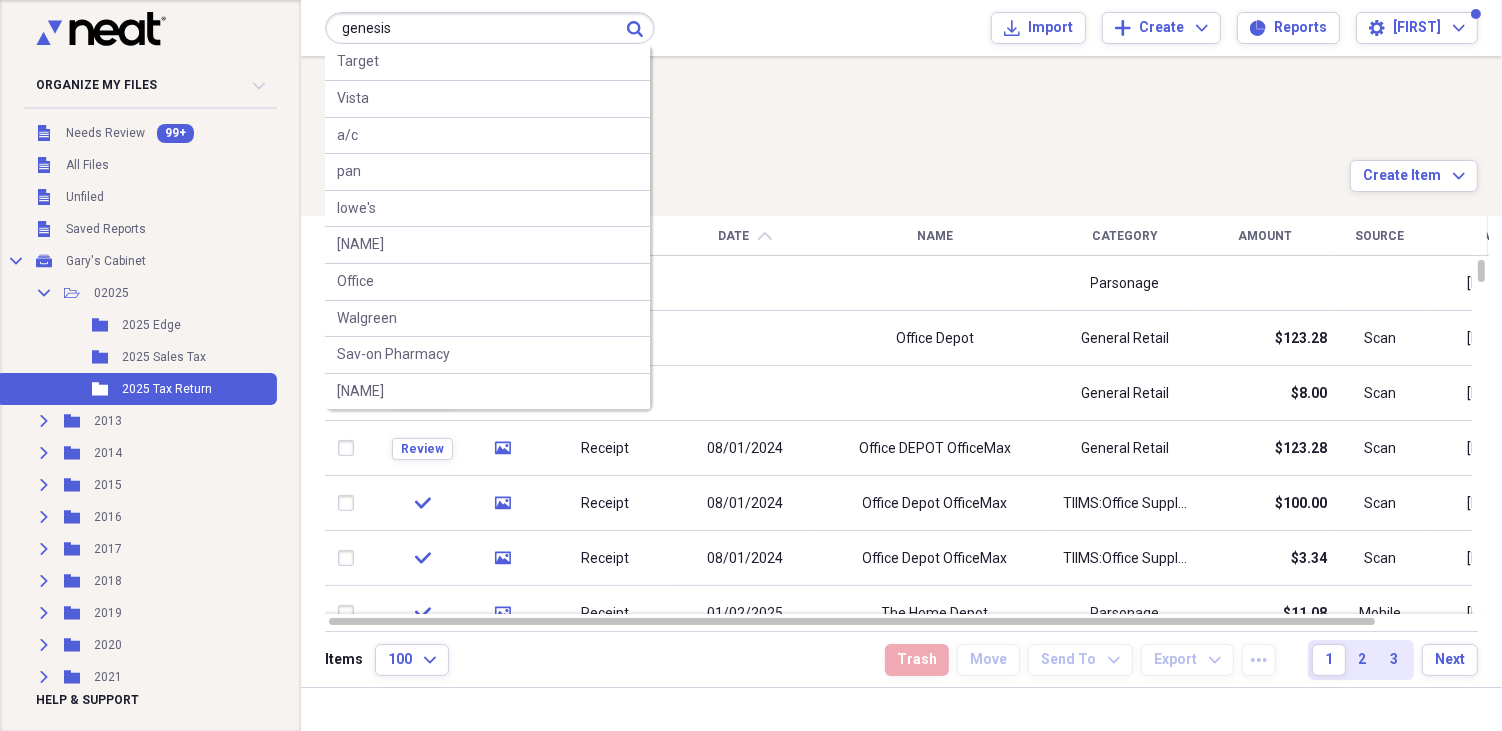 type on "genesis" 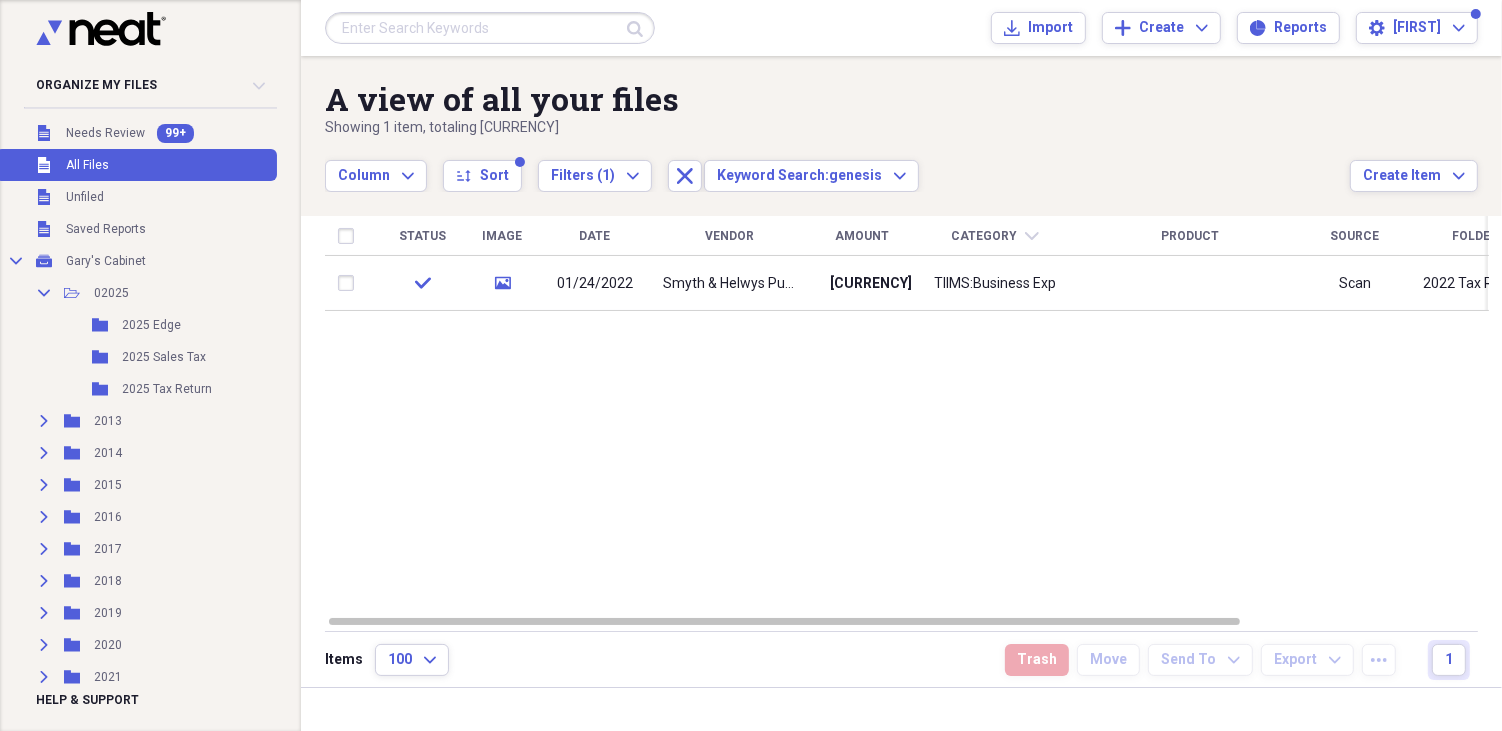 click at bounding box center [490, 28] 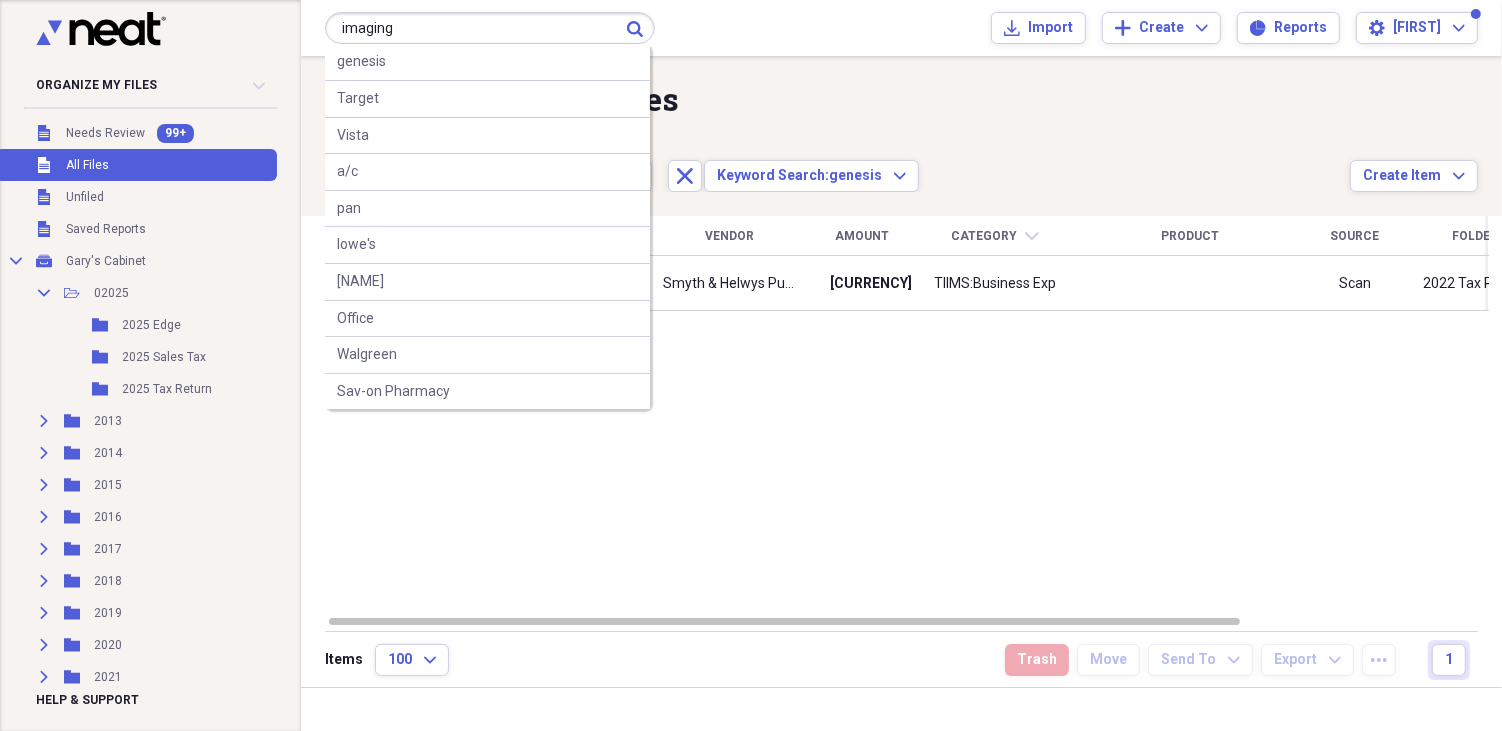 type on "imaging" 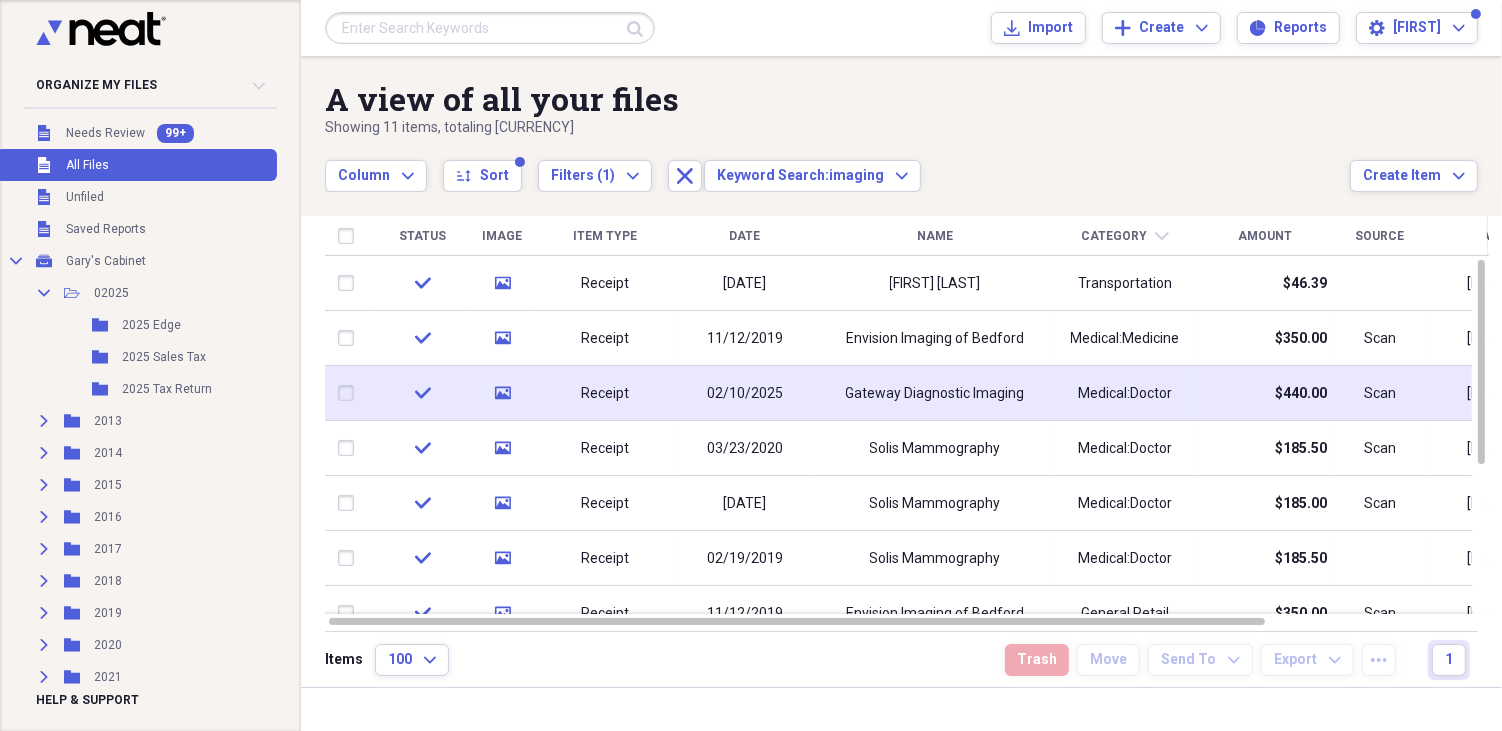 click on "Gateway Diagnostic Imaging" at bounding box center [935, 394] 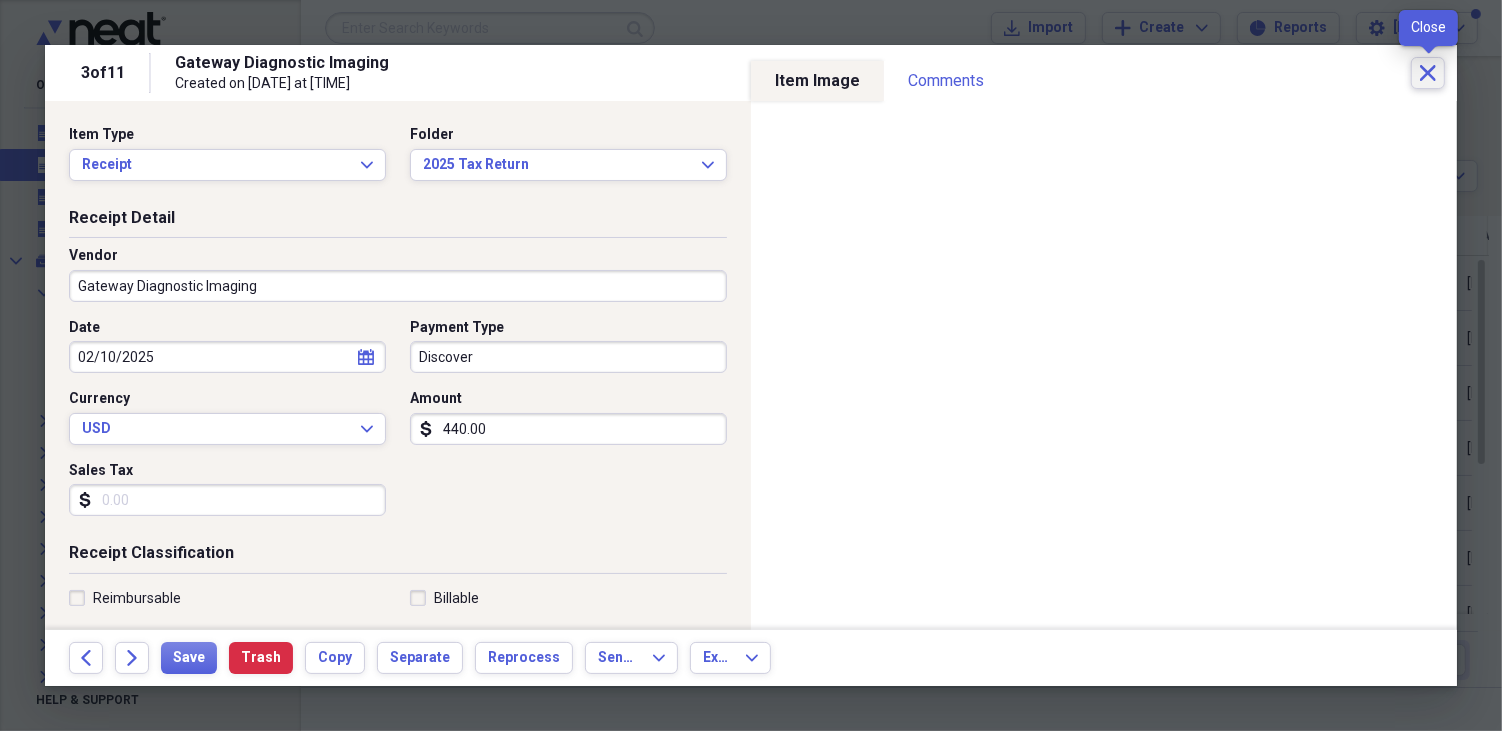 click on "Close" 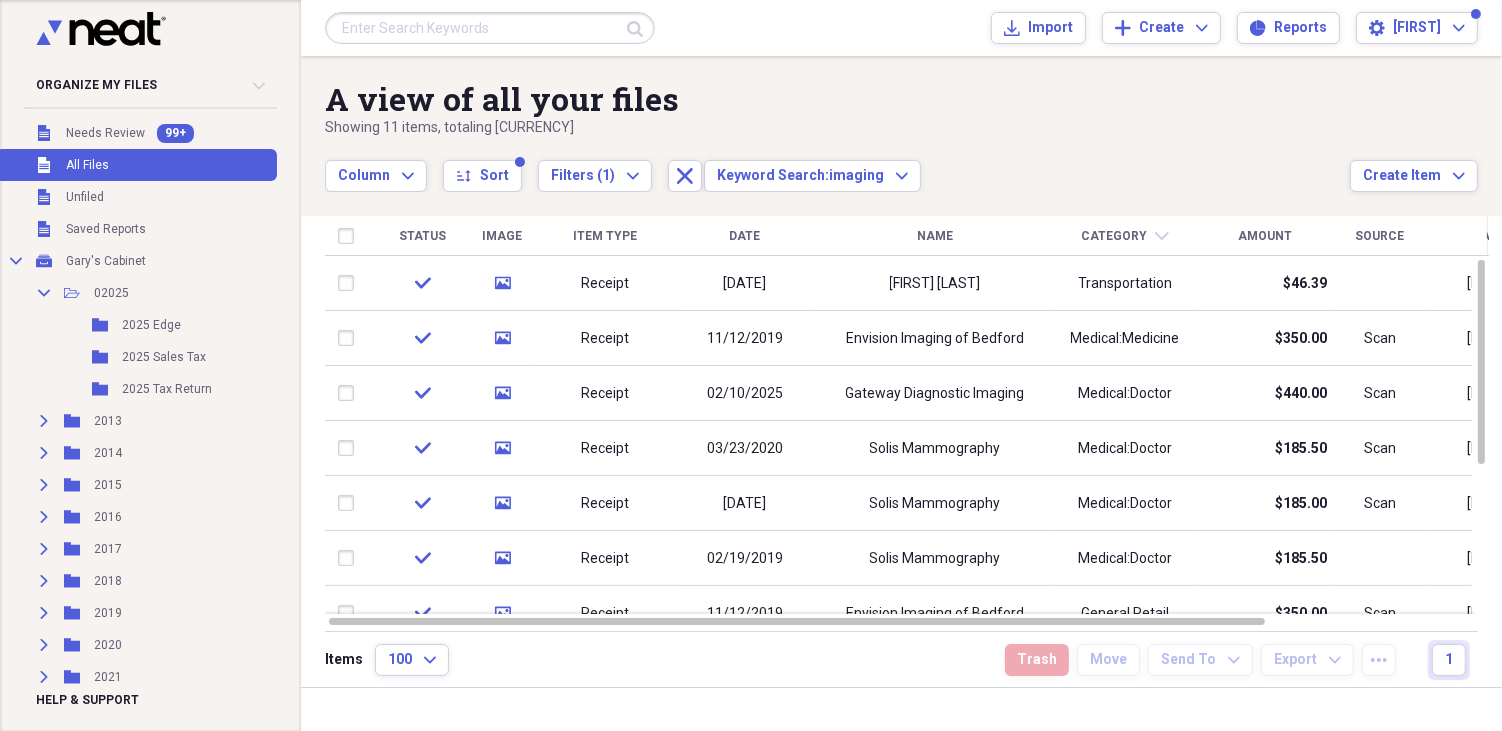 click at bounding box center (490, 28) 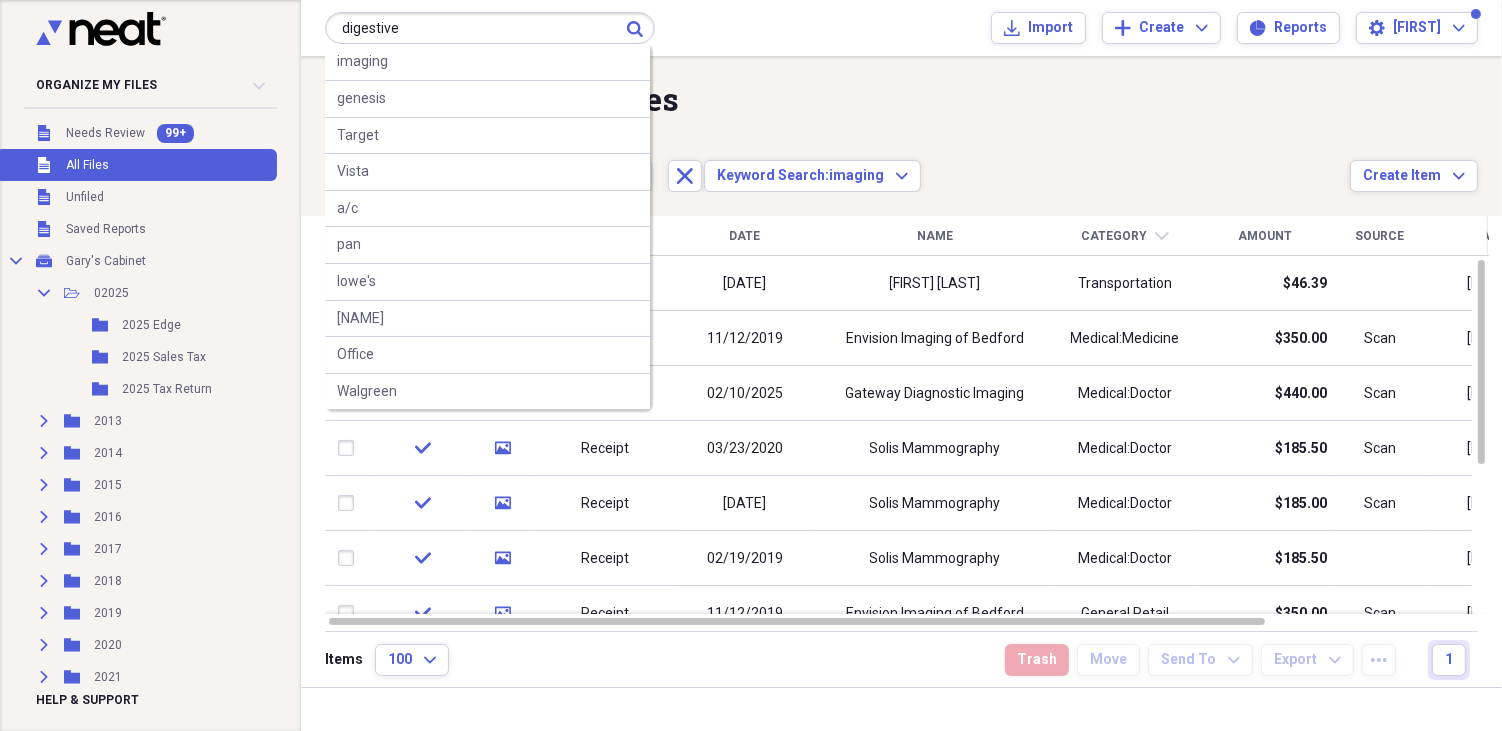 type on "digestive" 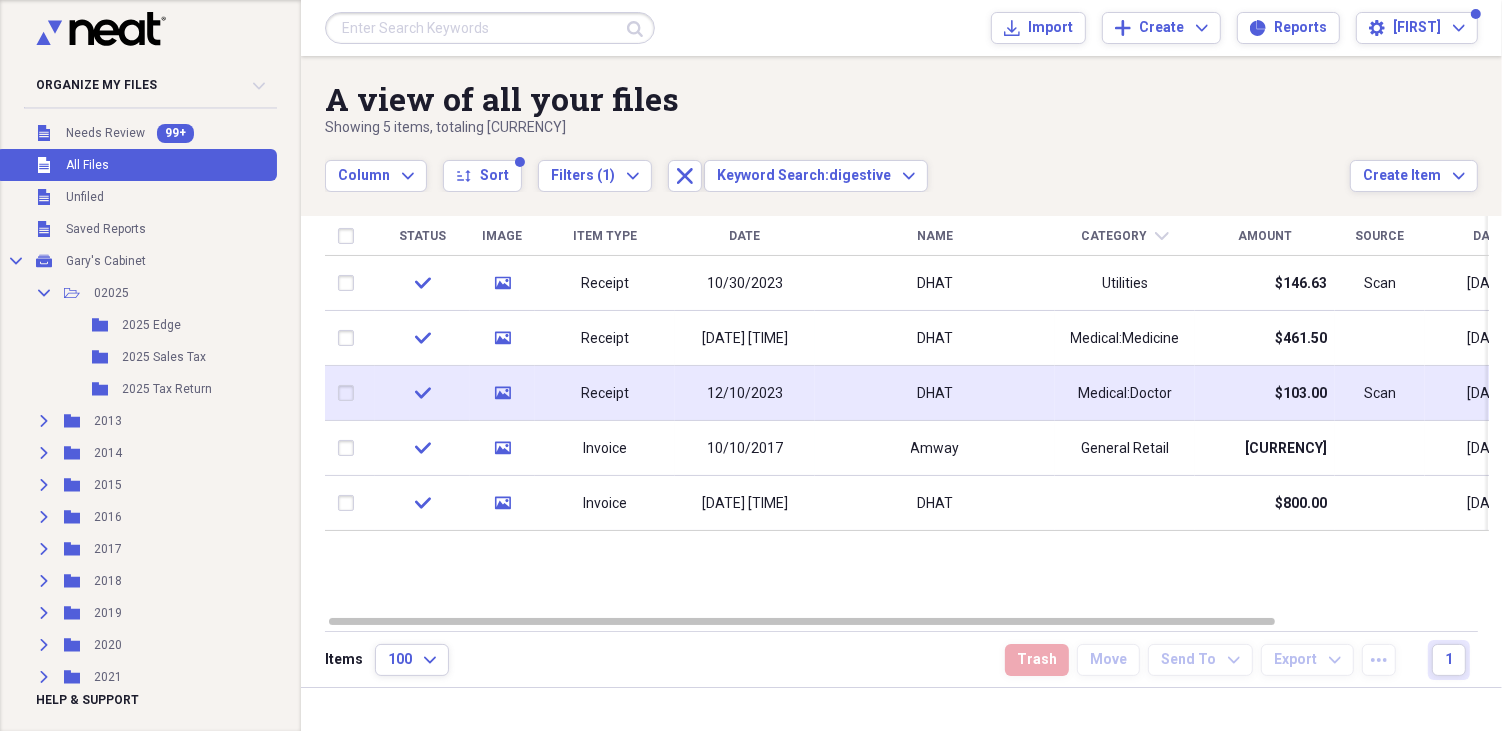 click on "Receipt" at bounding box center [605, 394] 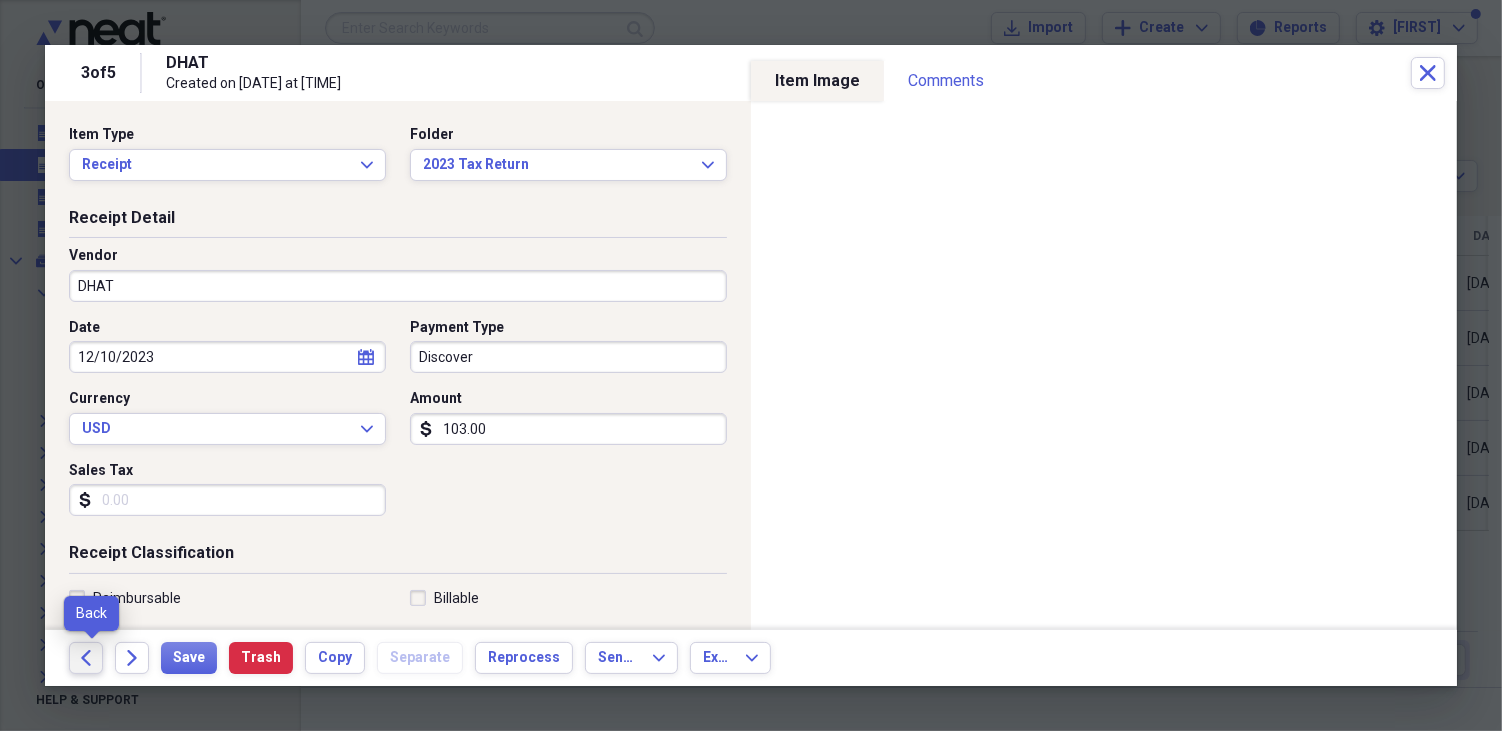 click on "Back" at bounding box center (86, 658) 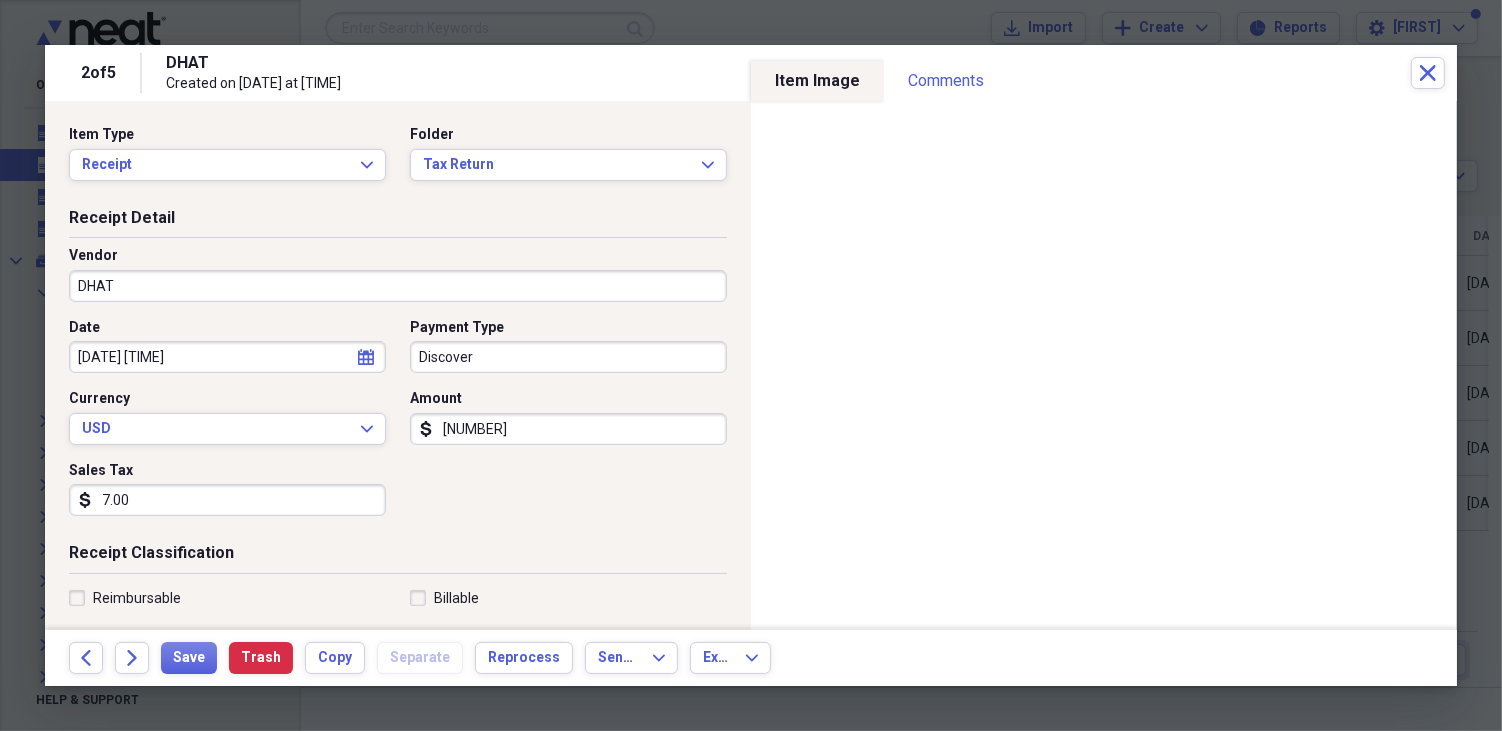 click on "[NUMBER]  of  [NUMBER] [NAME] Created on [DATE] at [TIME] Close" at bounding box center [751, 73] 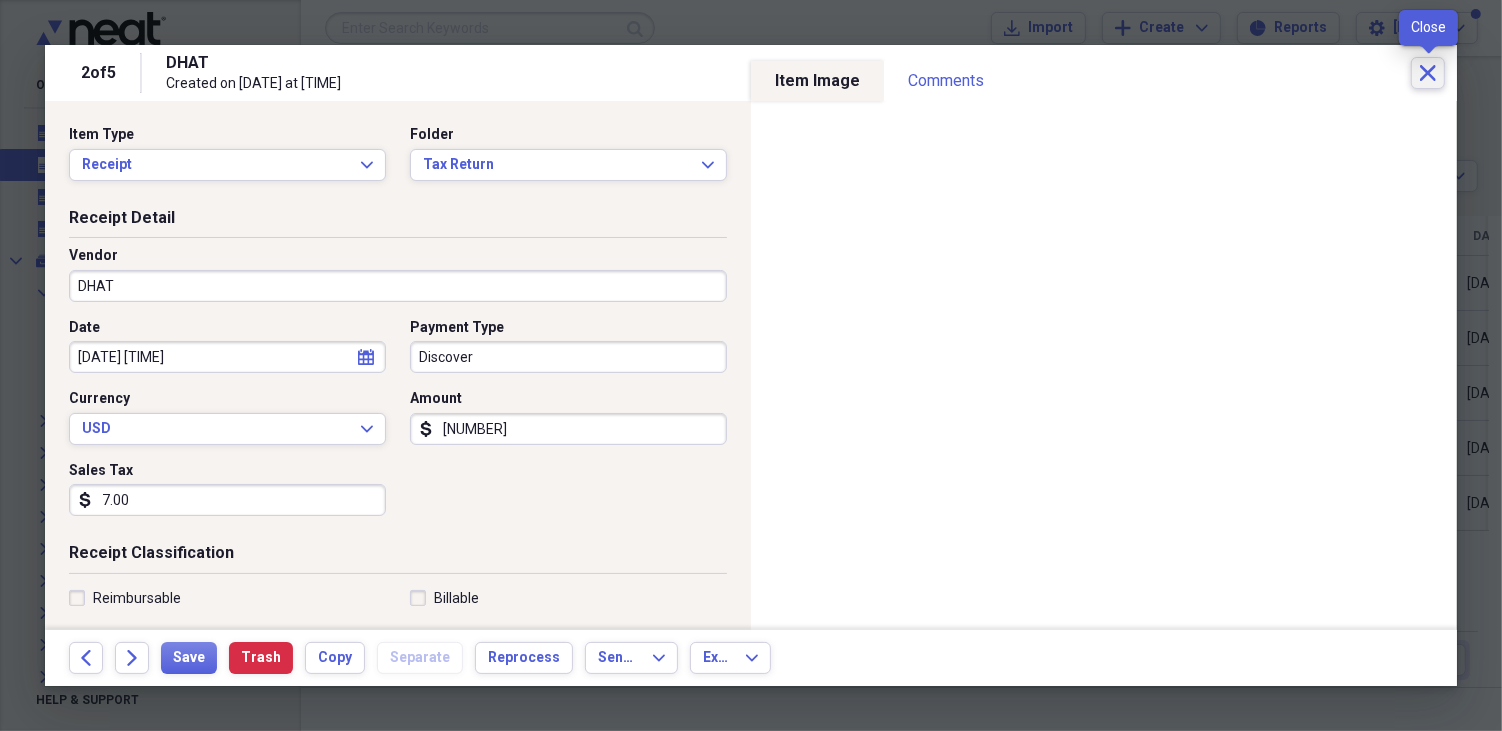 click on "Close" 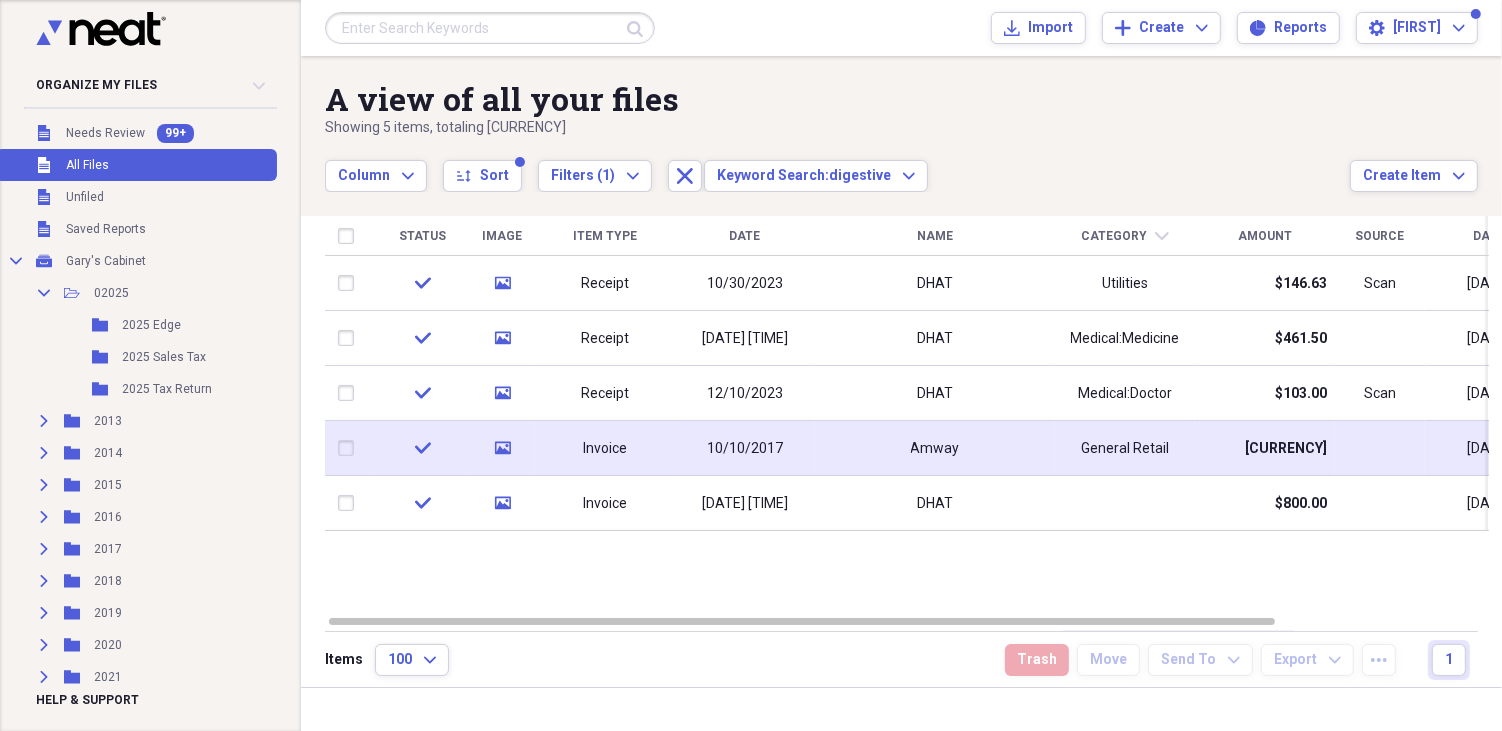 click on "Invoice" at bounding box center [605, 448] 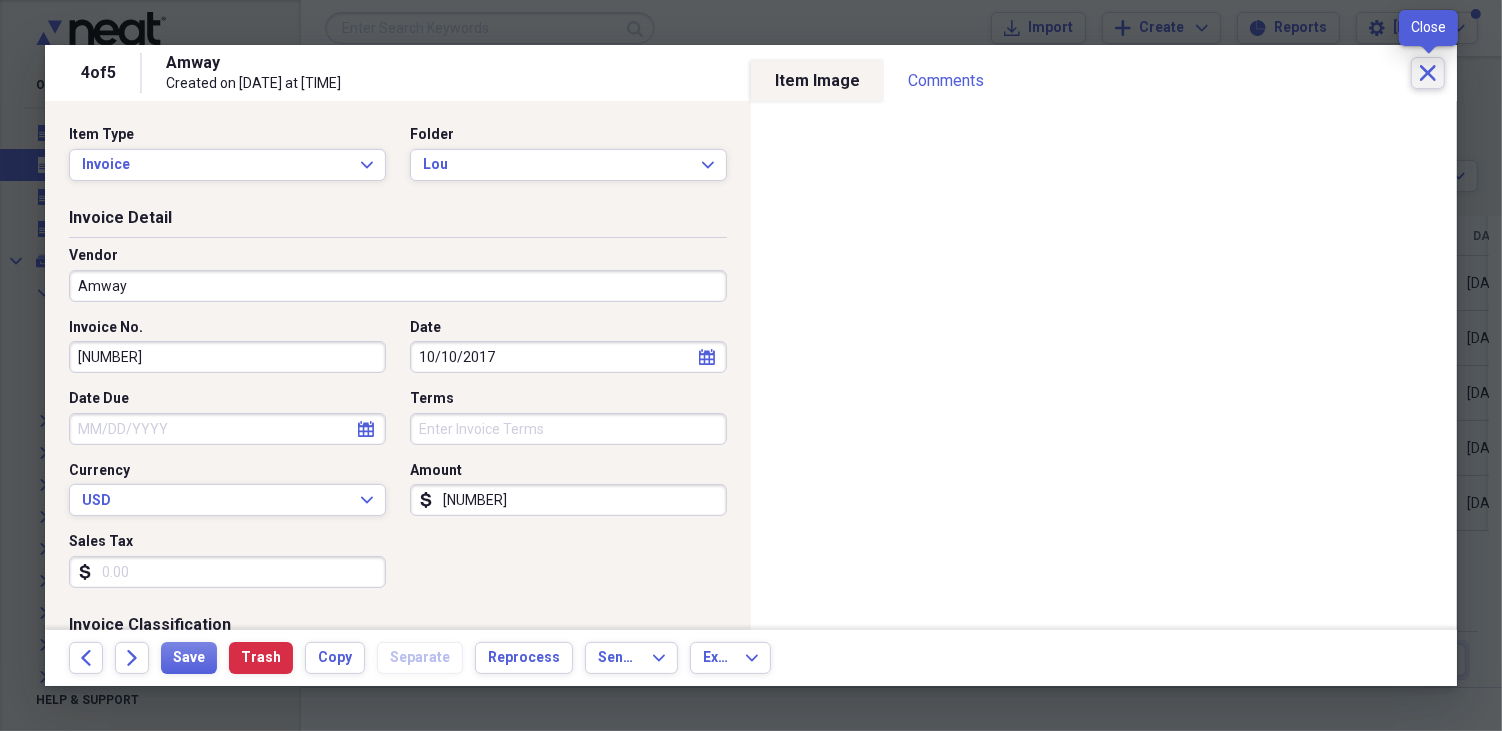click on "Close" 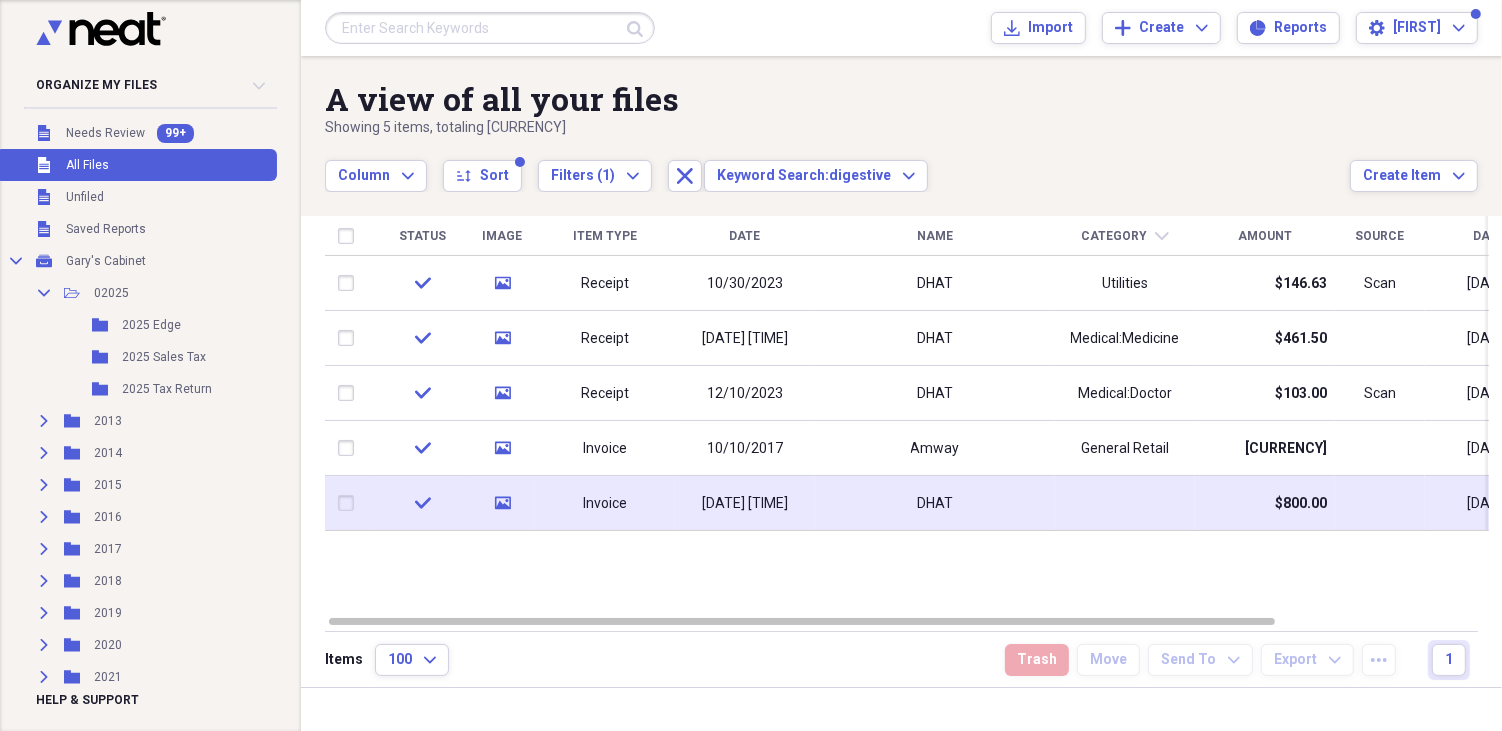 click on "Invoice" at bounding box center (605, 503) 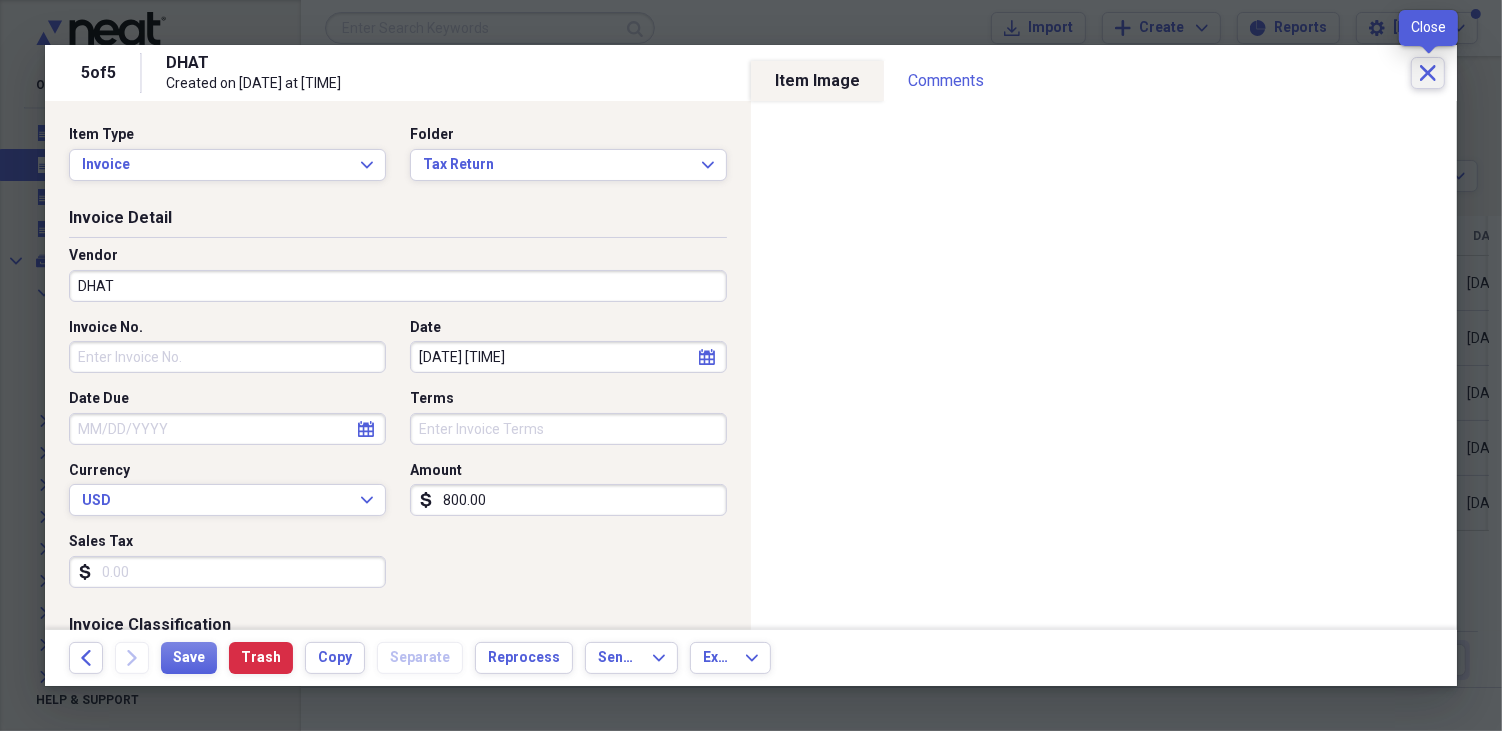 click on "Close" 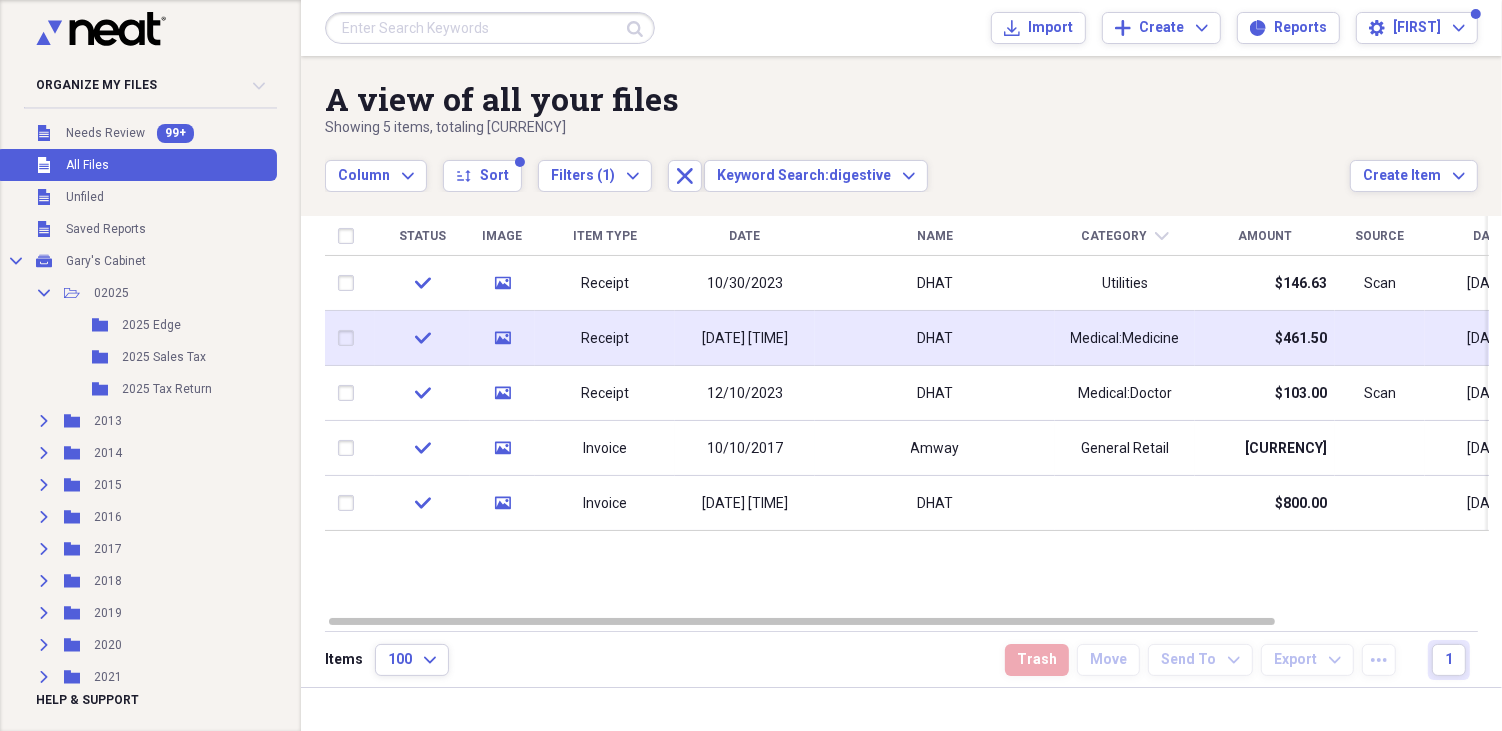 click on "[DATE] [TIME]" at bounding box center [745, 339] 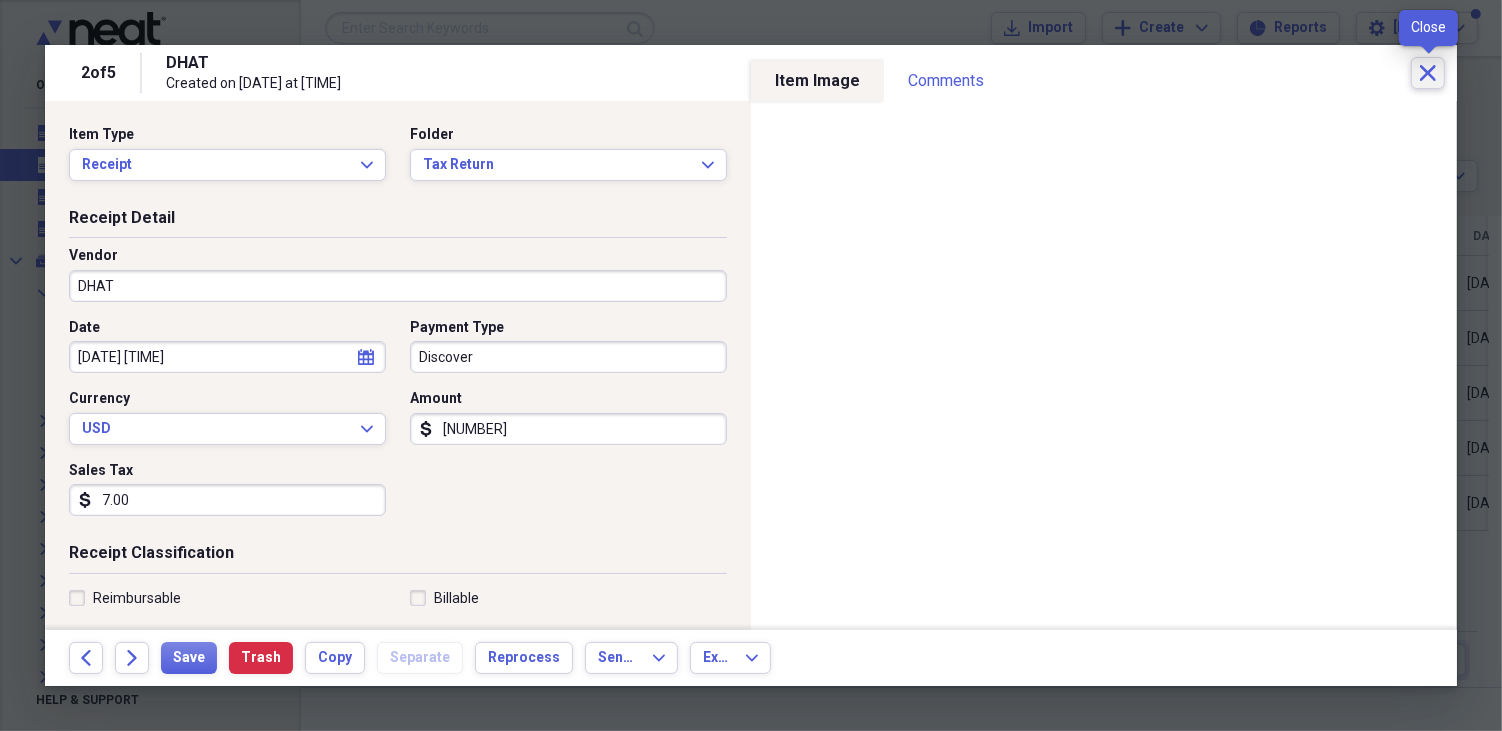 click on "Close" at bounding box center [1428, 73] 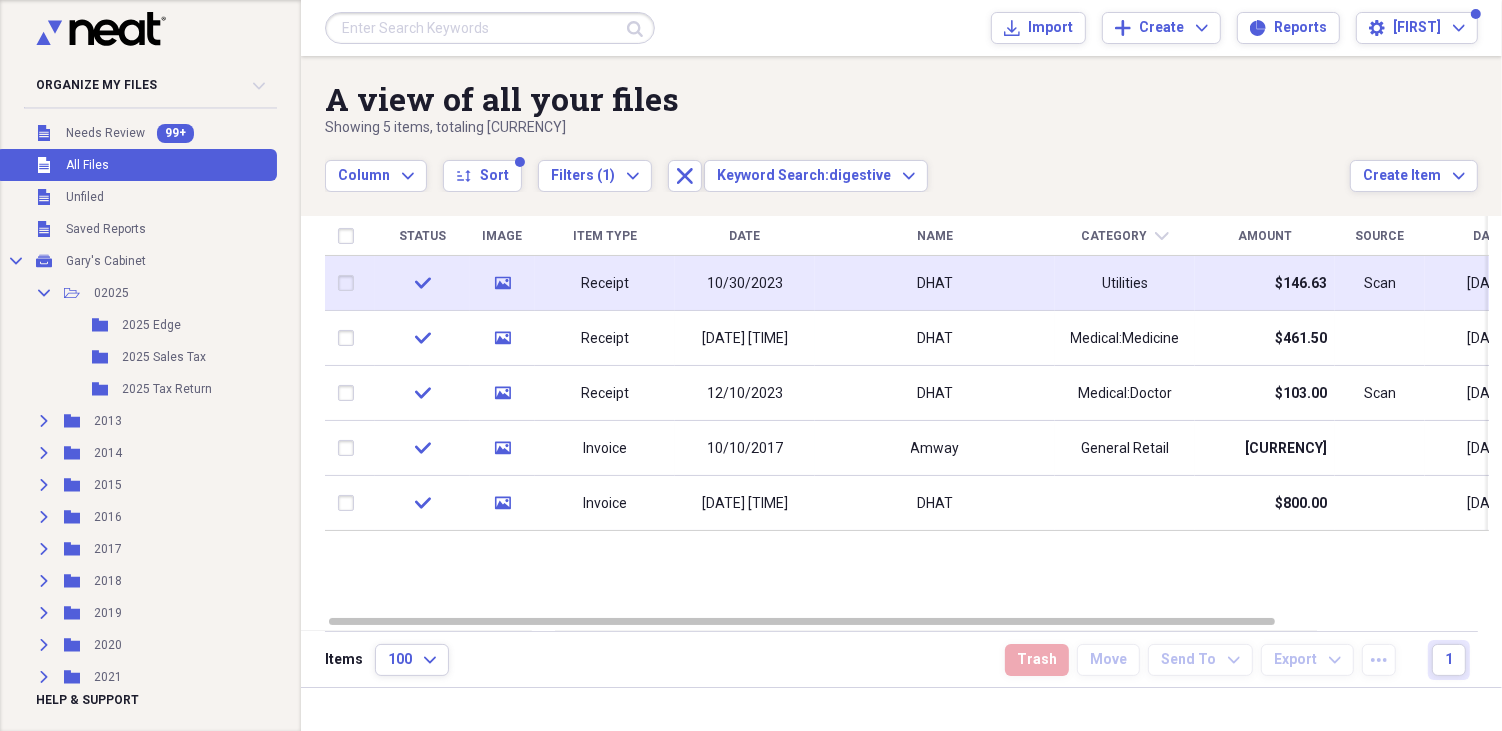 click on "10/30/2023" at bounding box center [745, 284] 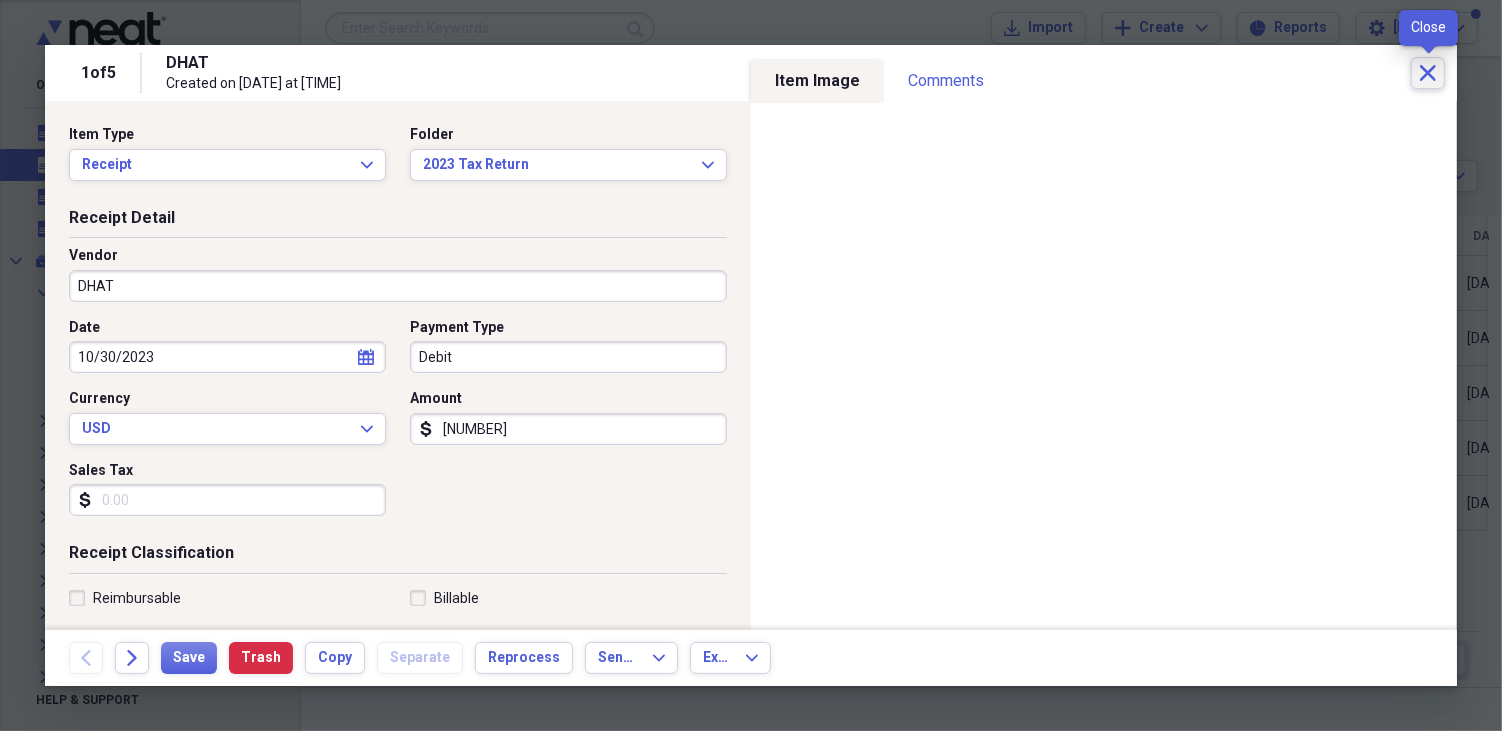 click on "Close" at bounding box center [1428, 73] 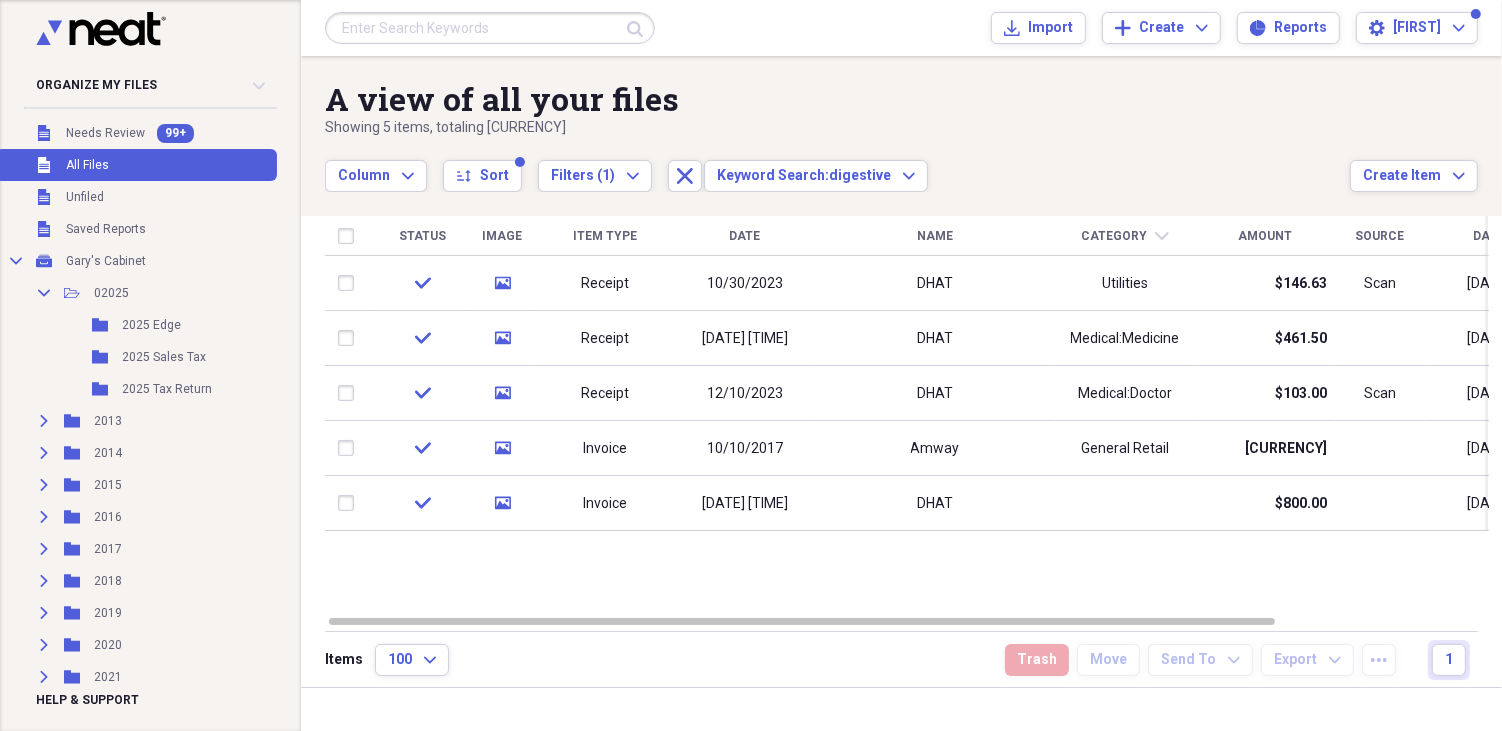 click at bounding box center (490, 28) 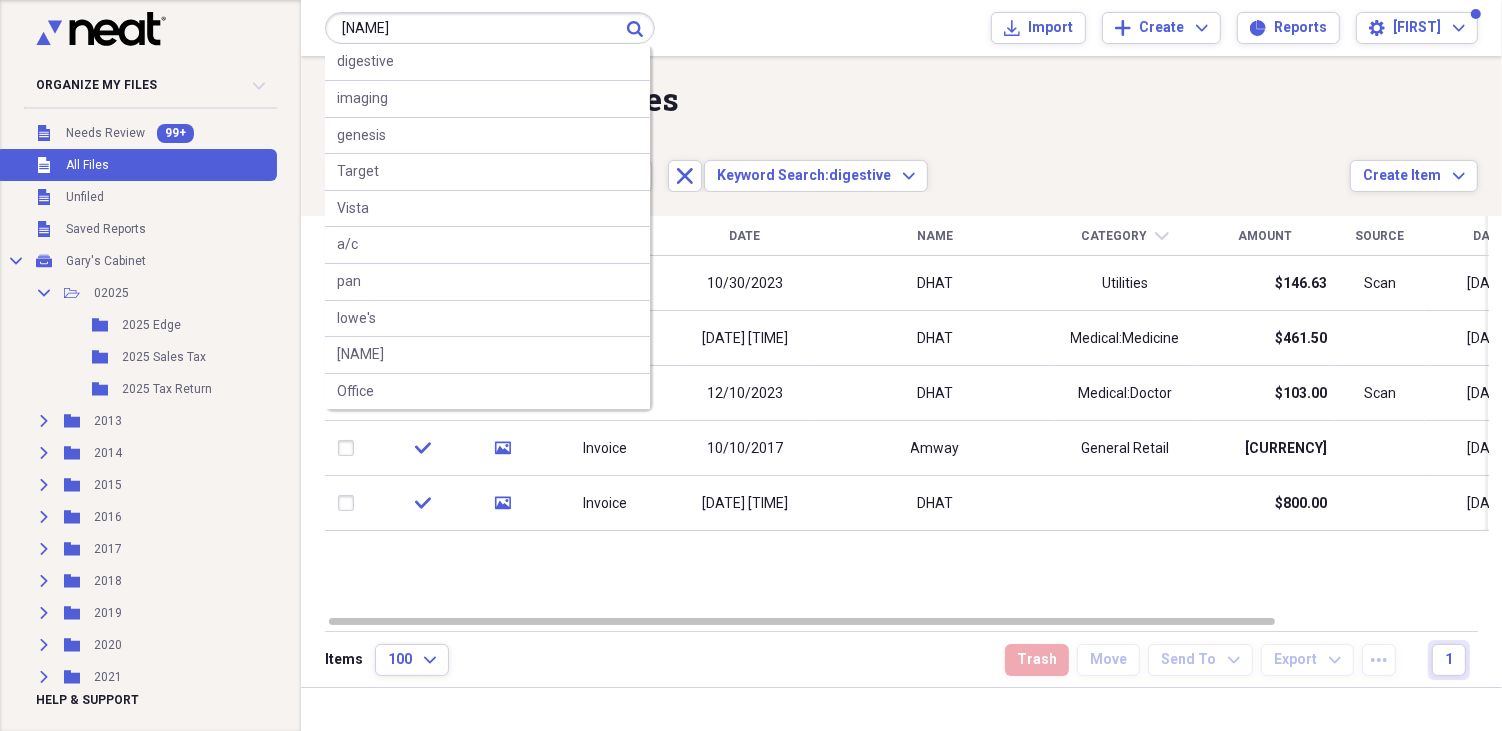 type on "[NAME]" 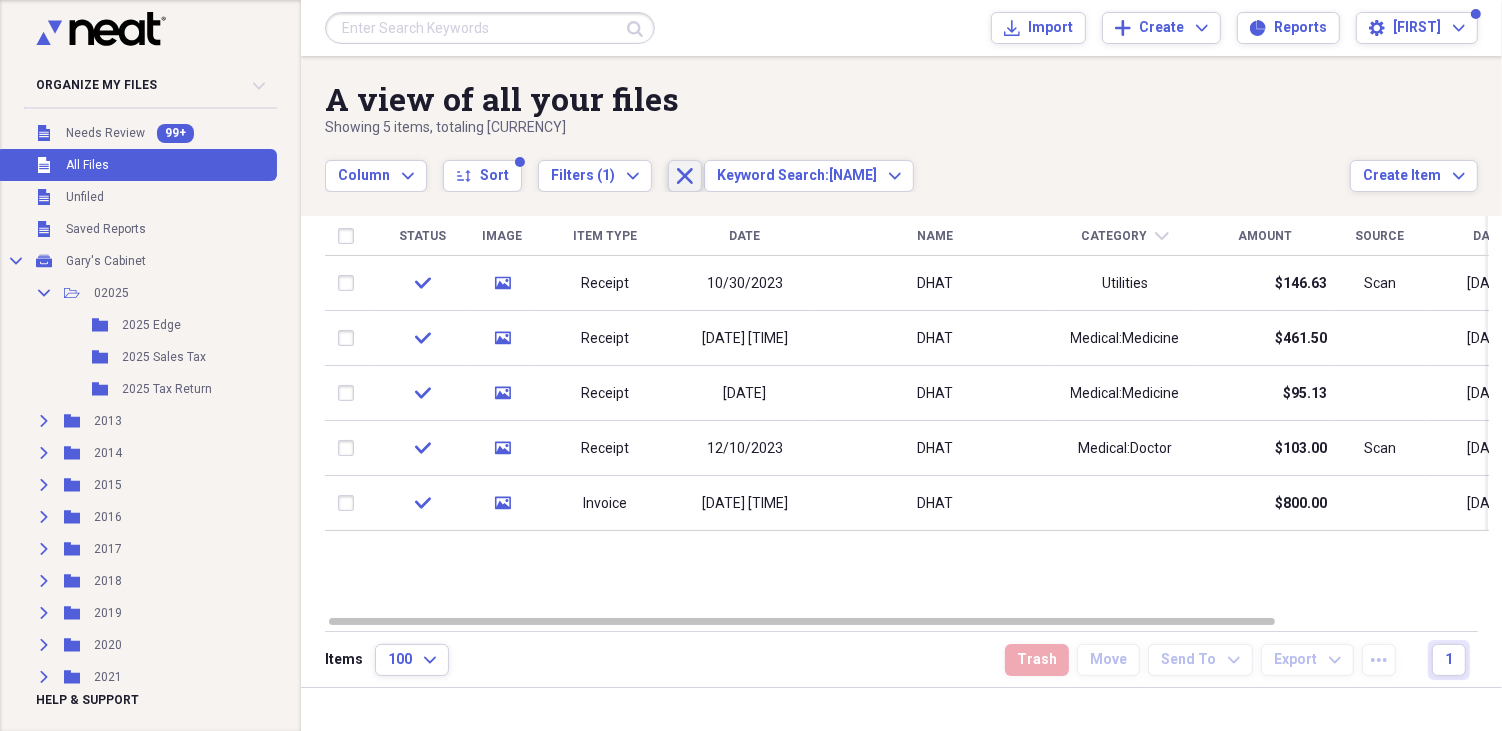 click on "Close" at bounding box center (685, 176) 